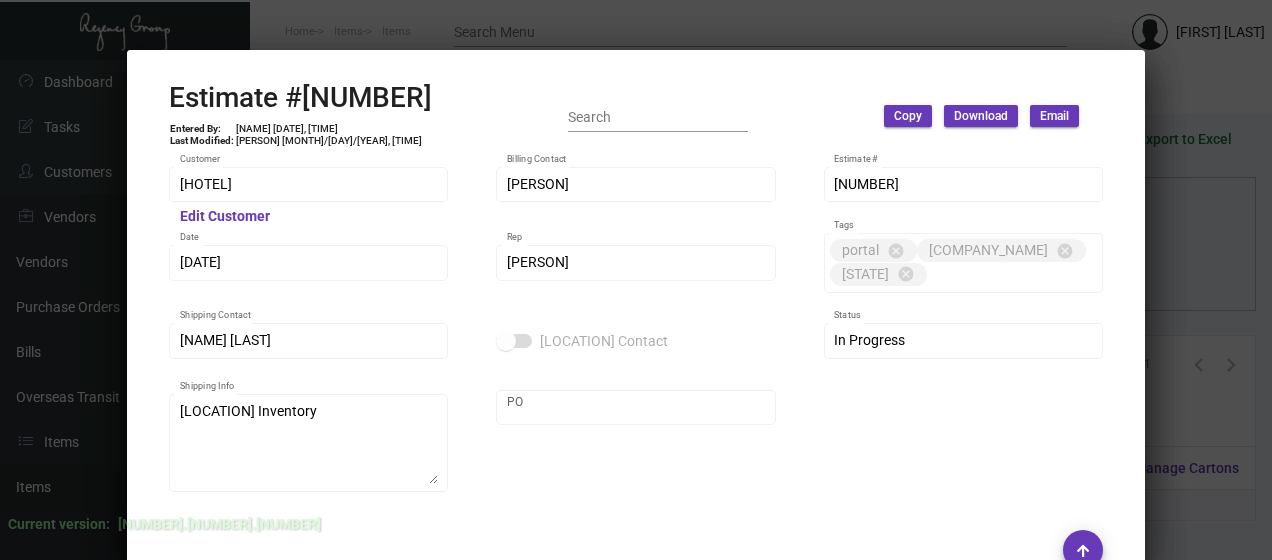 scroll, scrollTop: 0, scrollLeft: 0, axis: both 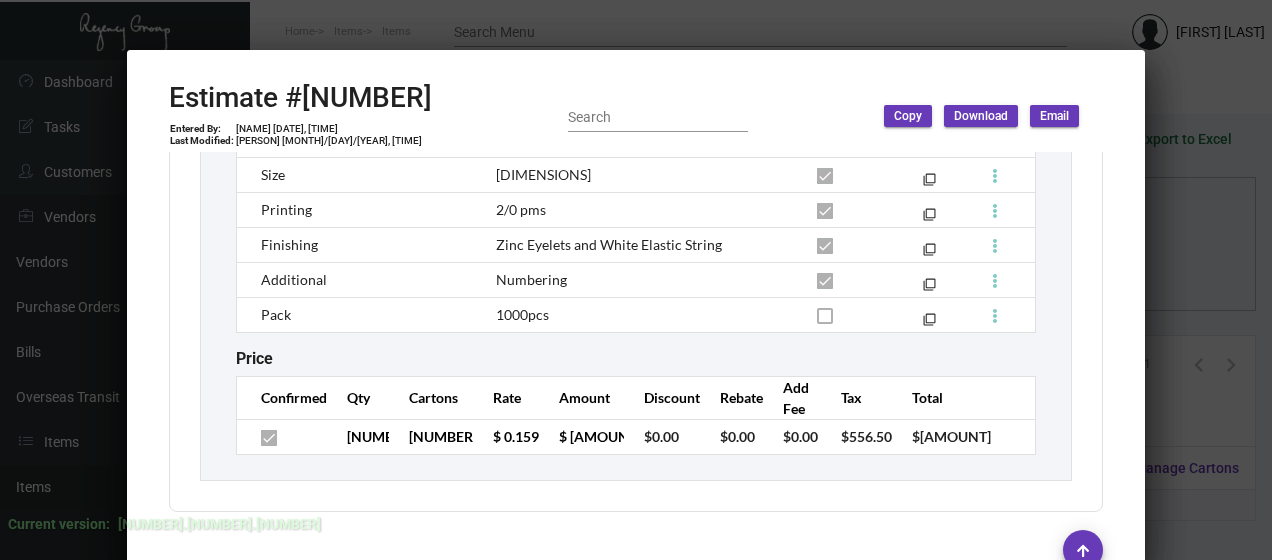 click at bounding box center [636, 280] 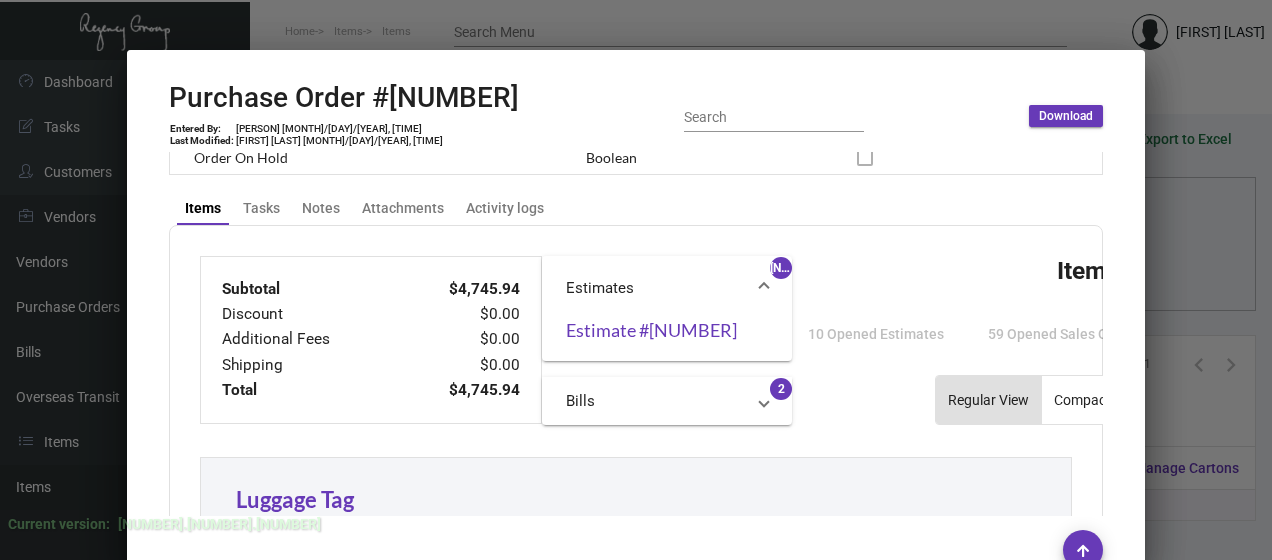 click at bounding box center (636, 280) 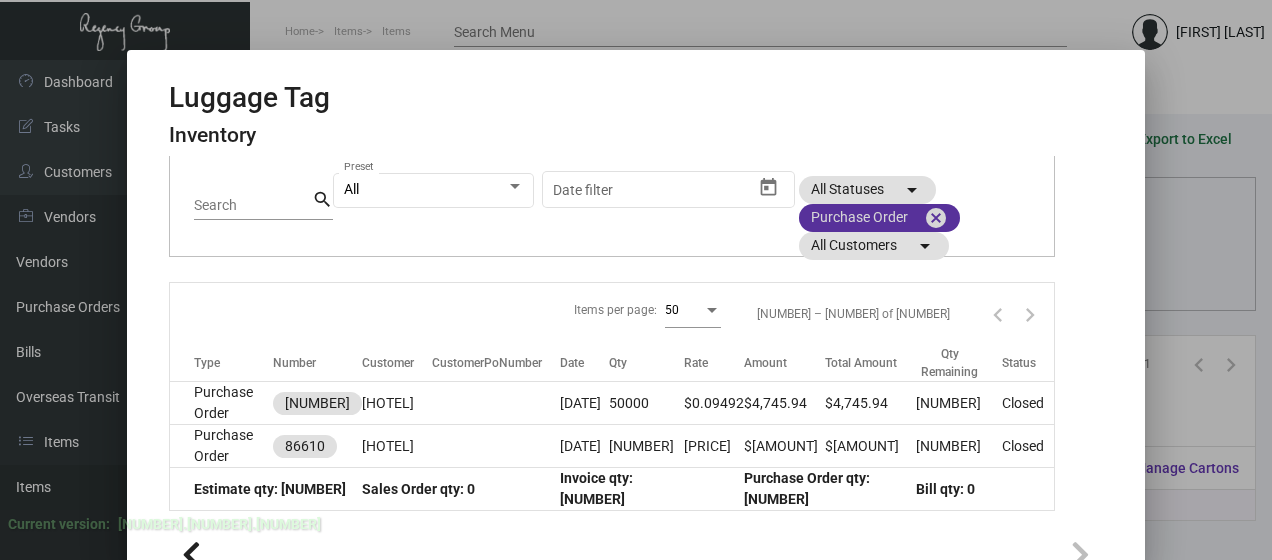 click on "cancel" 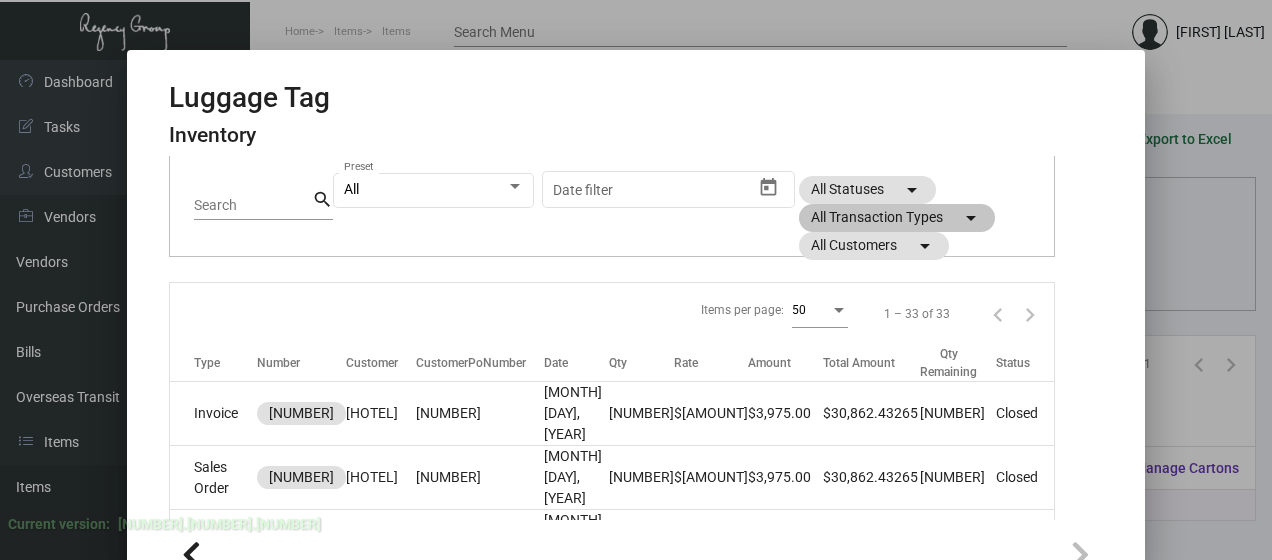 click at bounding box center (636, 280) 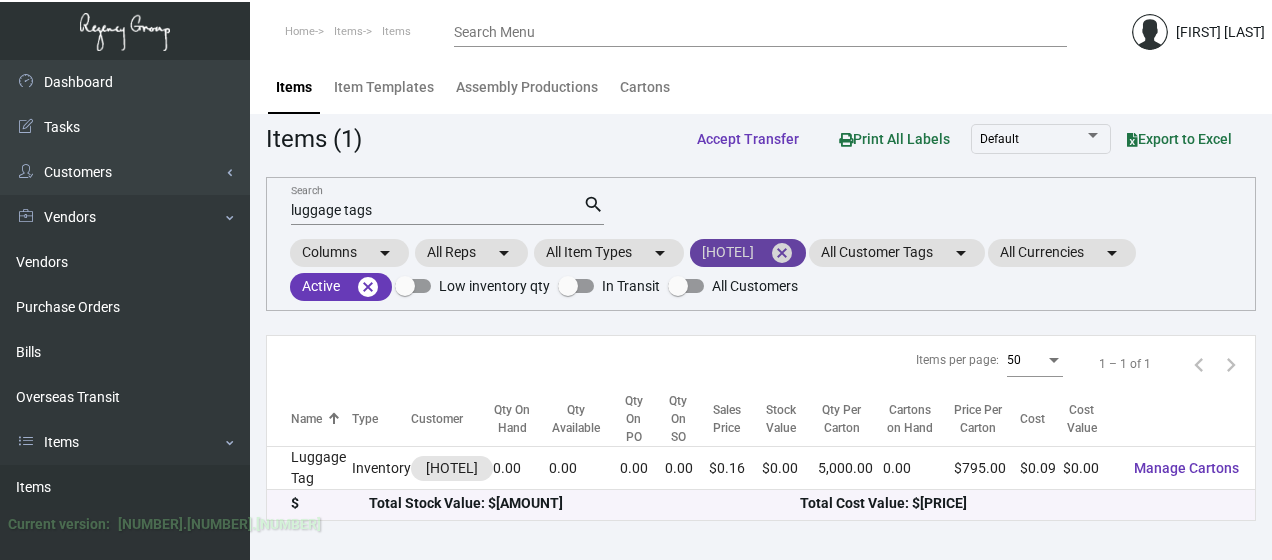 click on "cancel" 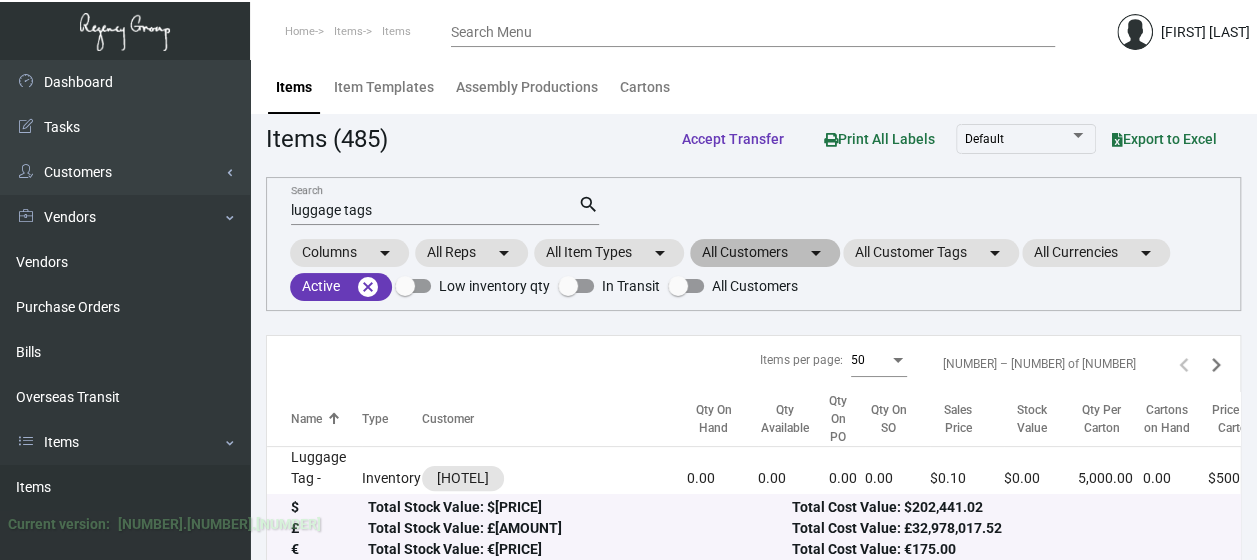 click on "All Customers  arrow_drop_down" 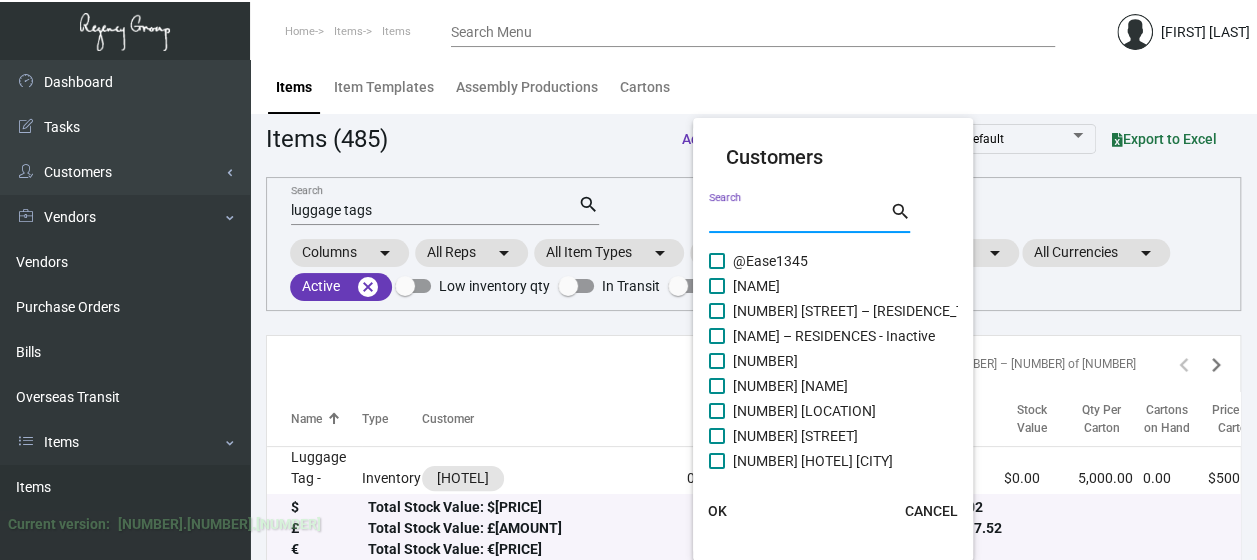 click on "Search" at bounding box center [799, 218] 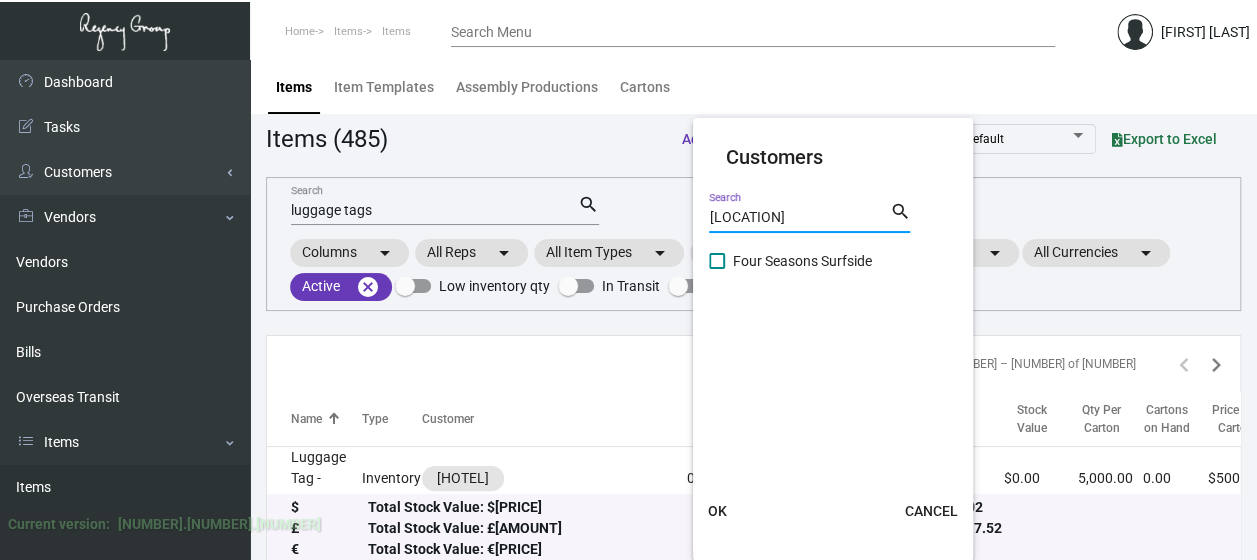 type on "[LOCATION]" 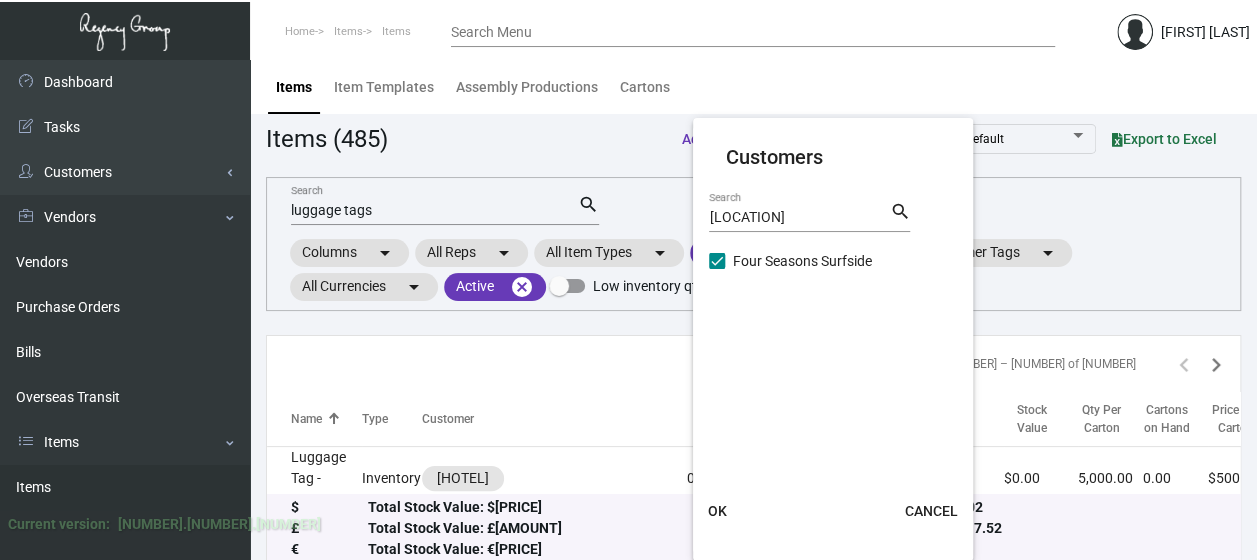 click on "OK" 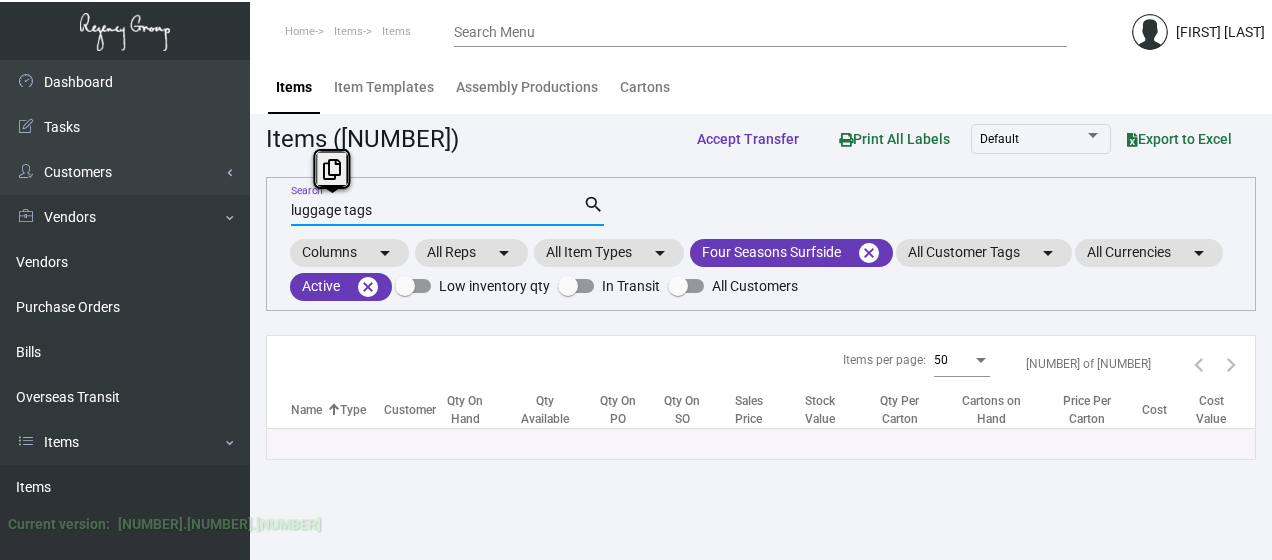 drag, startPoint x: 392, startPoint y: 208, endPoint x: 255, endPoint y: 214, distance: 137.13132 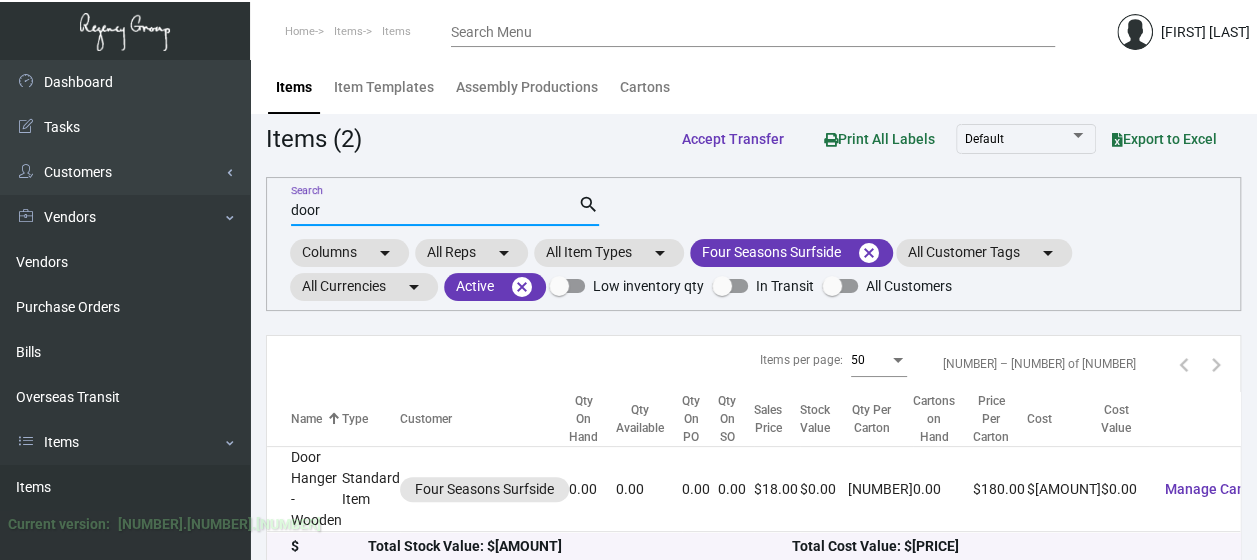 type on "door" 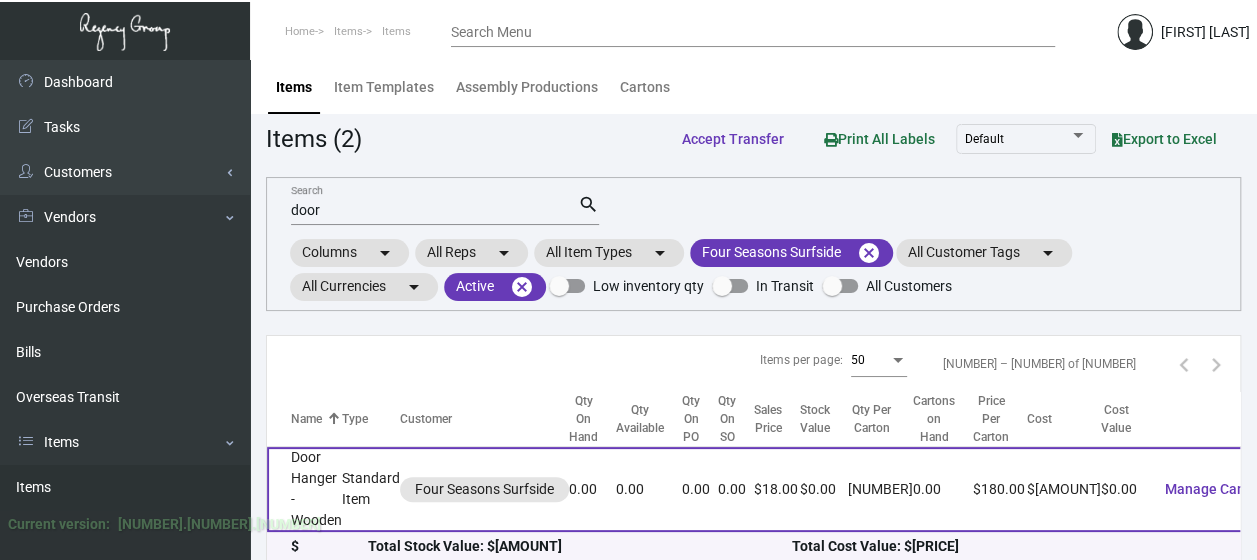 click on "Door Hanger - Wooden" 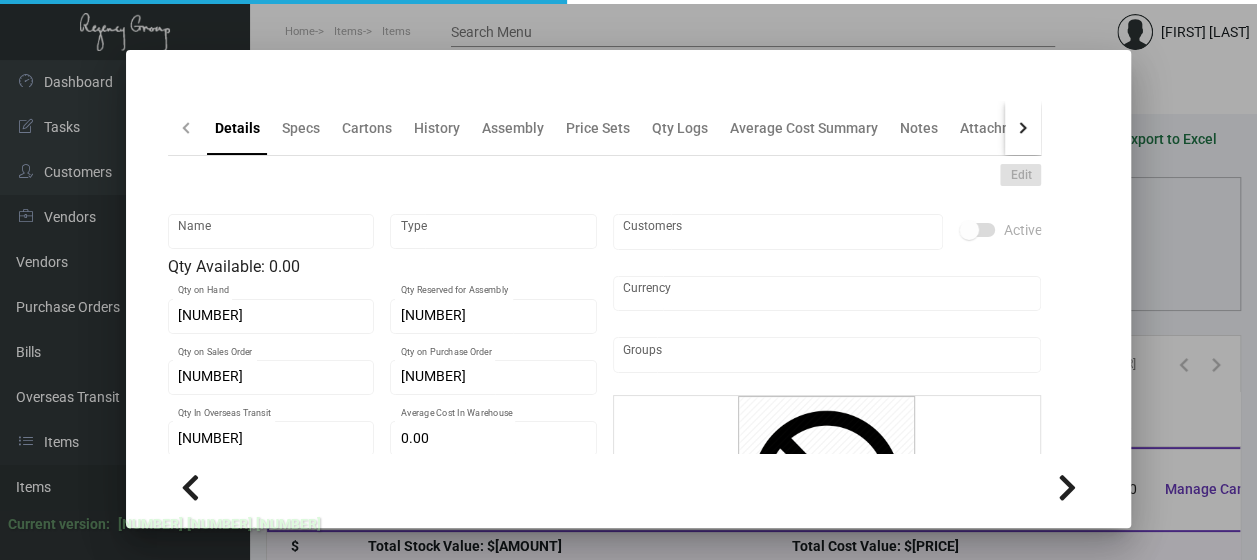 type on "Door Hanger - Wooden" 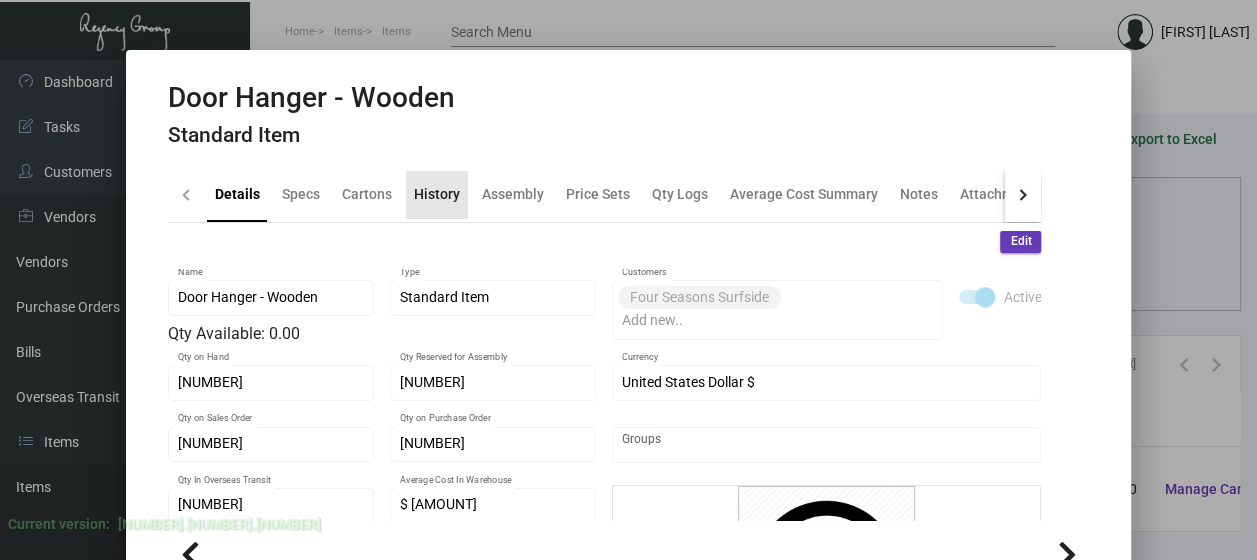 click on "History" at bounding box center (437, 194) 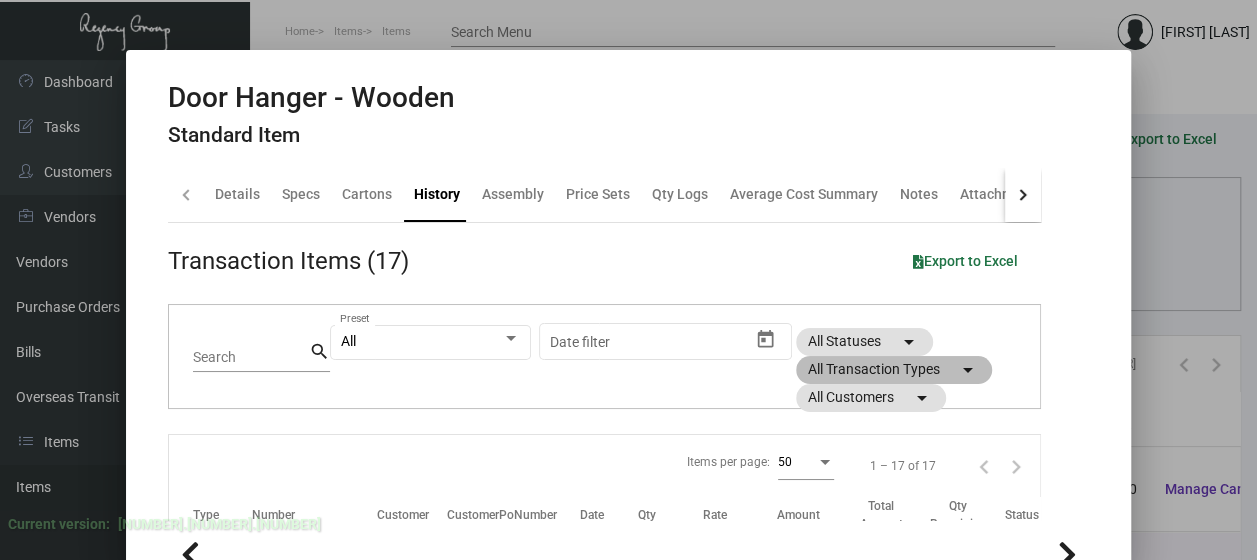 click on "All Transaction Types  arrow_drop_down" 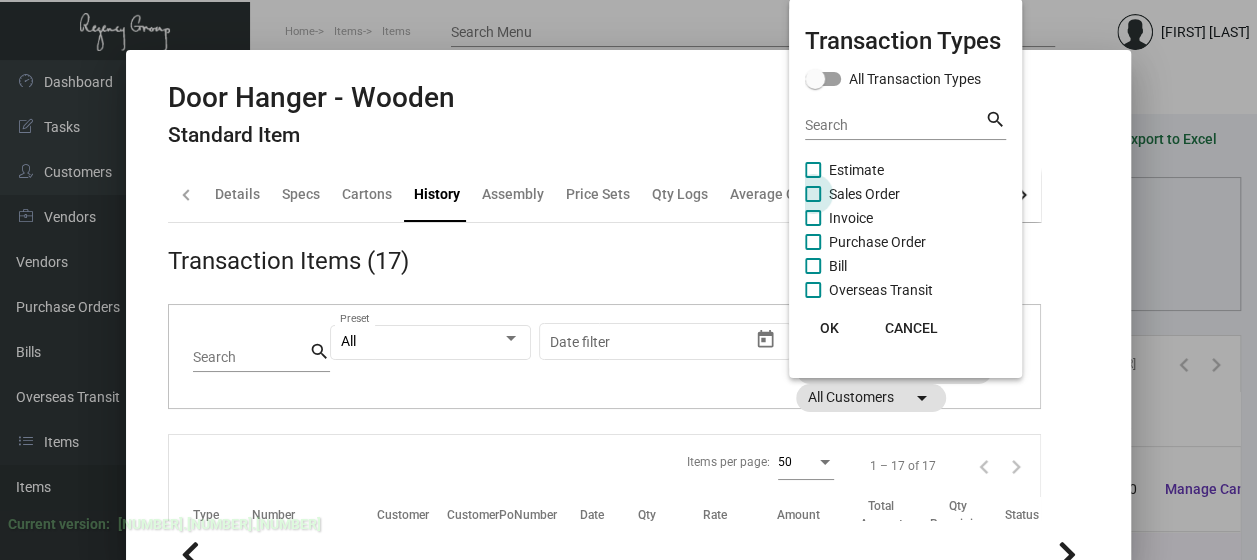 click on "Sales Order" at bounding box center (864, 194) 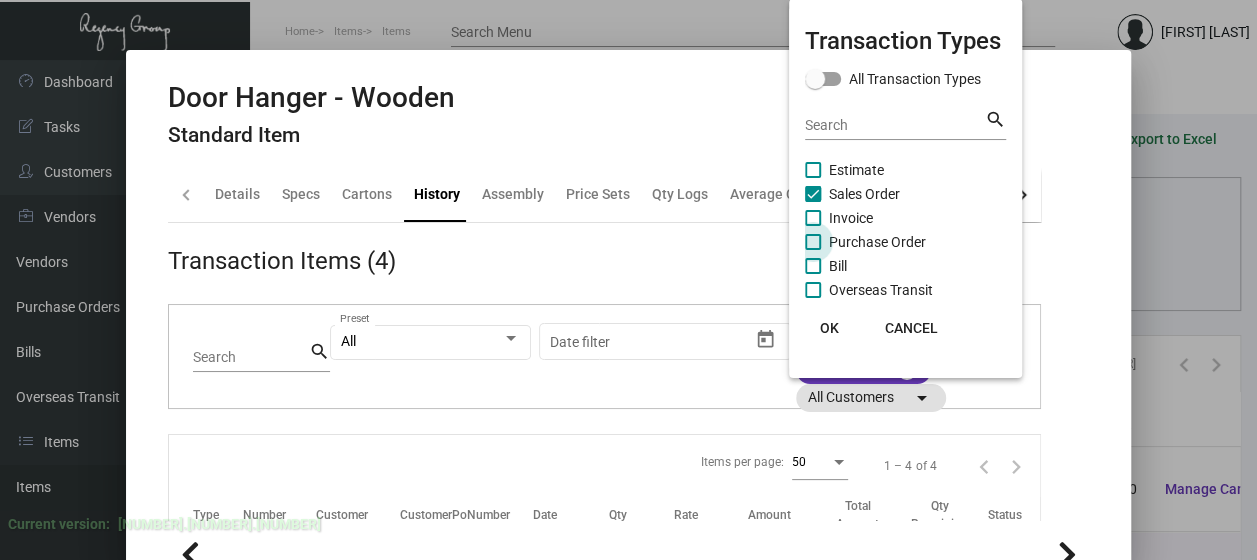 click on "Purchase Order" at bounding box center [877, 242] 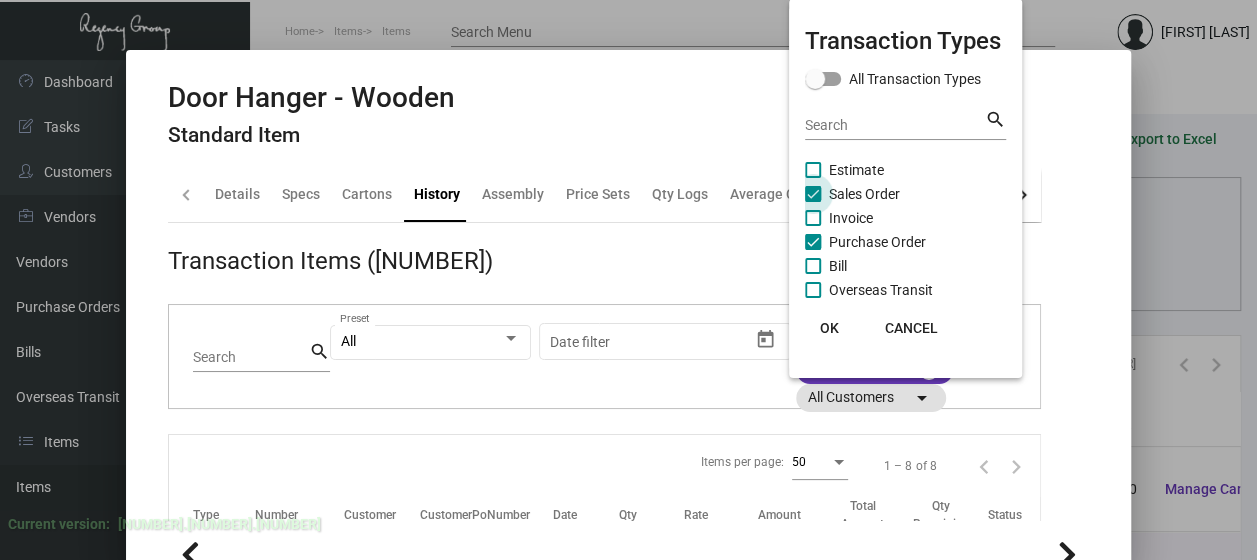 click on "Sales Order" at bounding box center (864, 194) 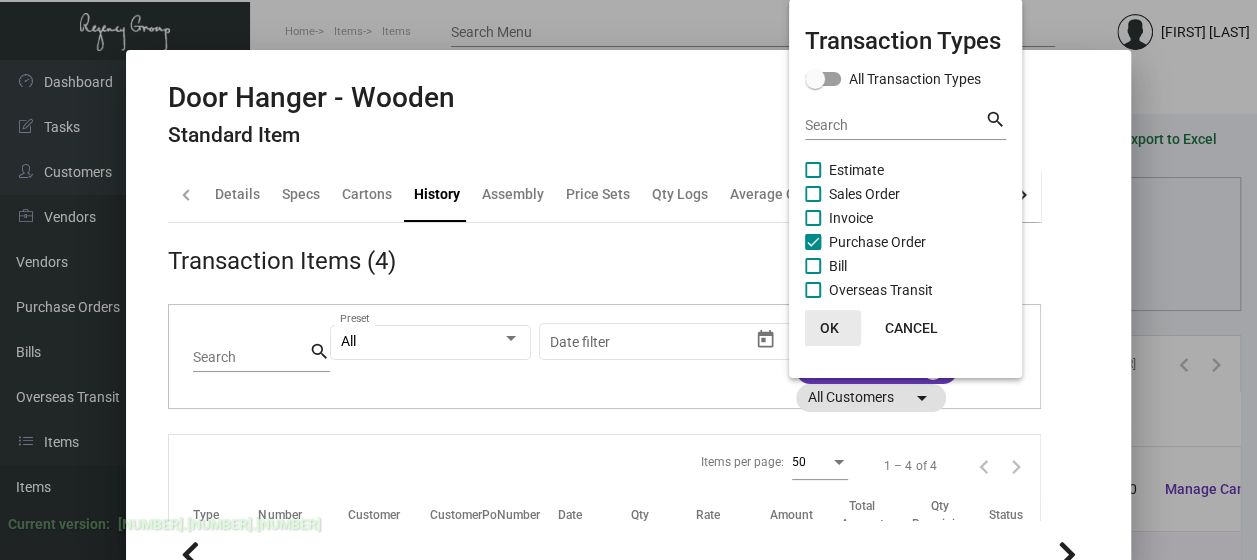 click on "OK" 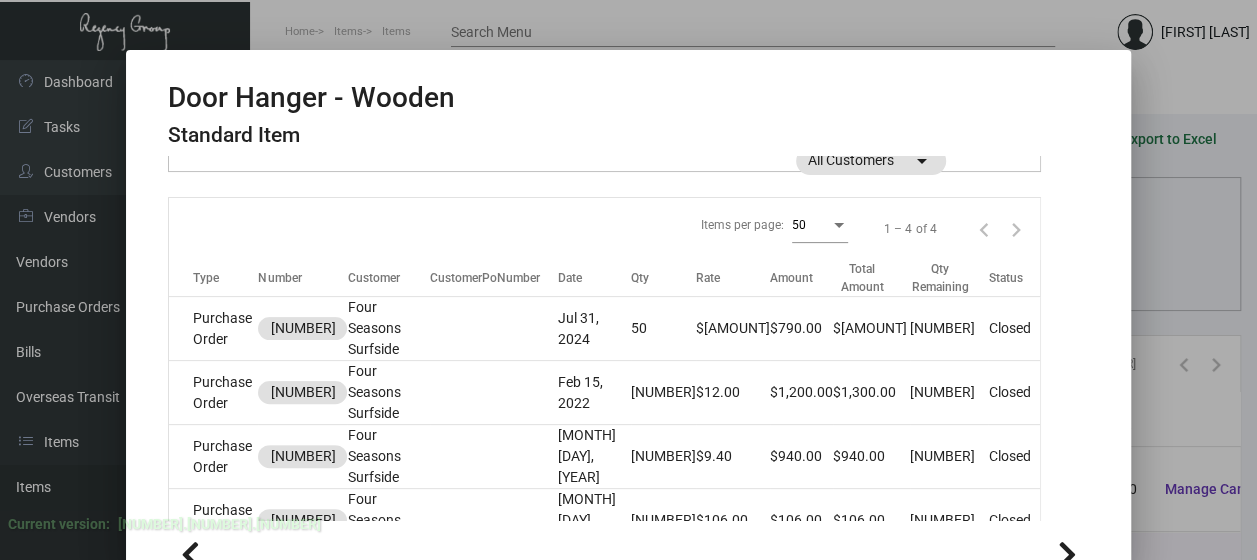 scroll, scrollTop: 238, scrollLeft: 0, axis: vertical 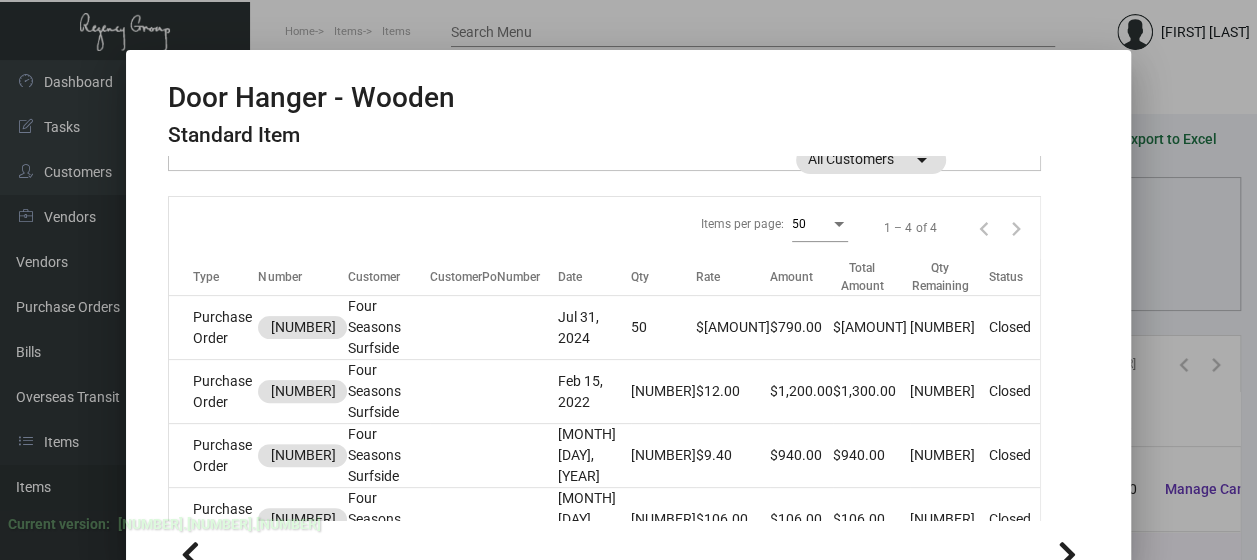 click on "Estimate qty: [NUMBER] Sales Order qty: [NUMBER] Invoice qty: [NUMBER] Purchase Order qty: [NUMBER] Bill qty: [NUMBER]" at bounding box center (605, 338) 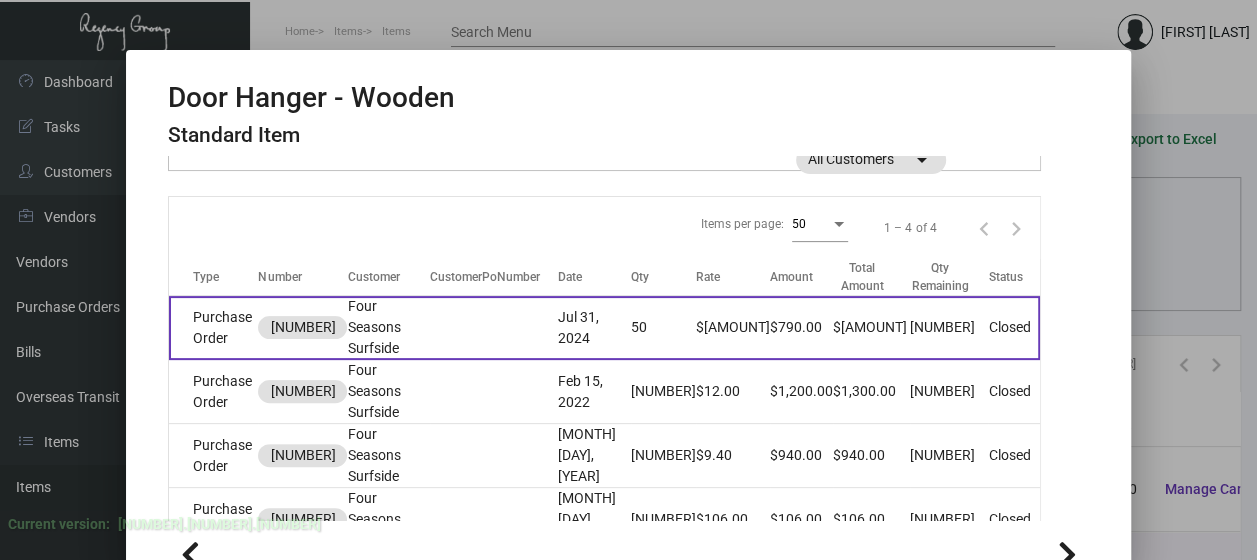 click on "Purchase Order" at bounding box center (214, 328) 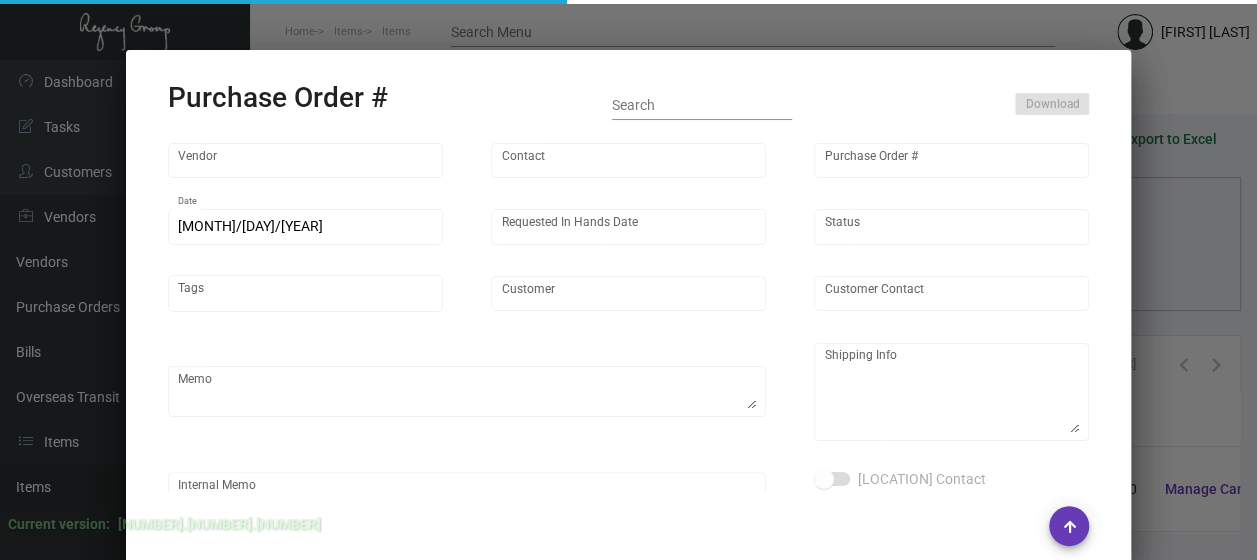 type on "Moslow Wood Products" 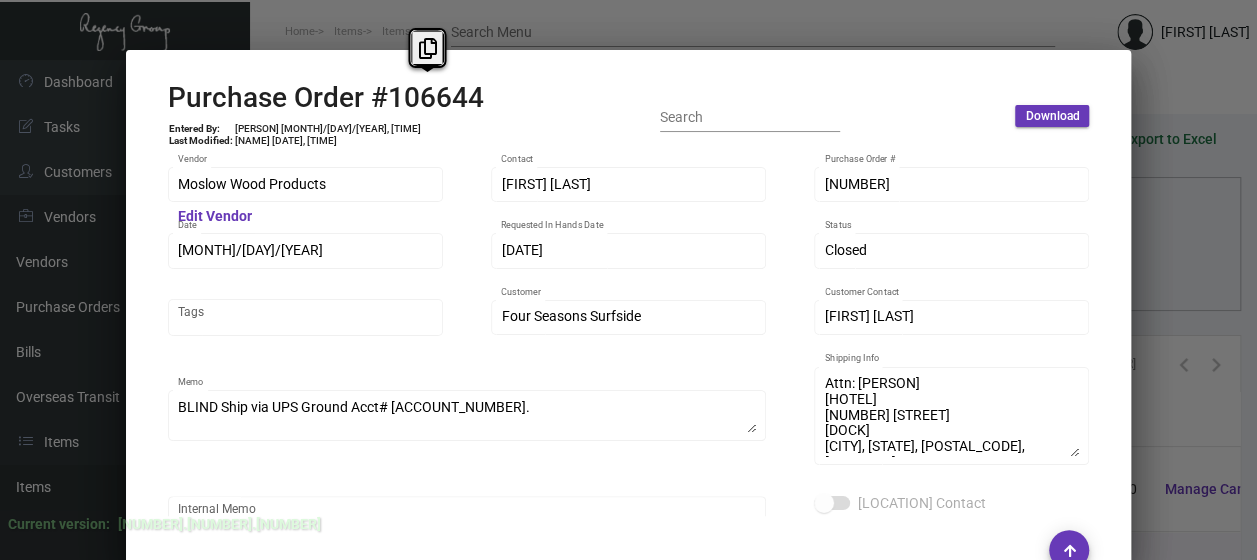 copy on "[NUMBER]" 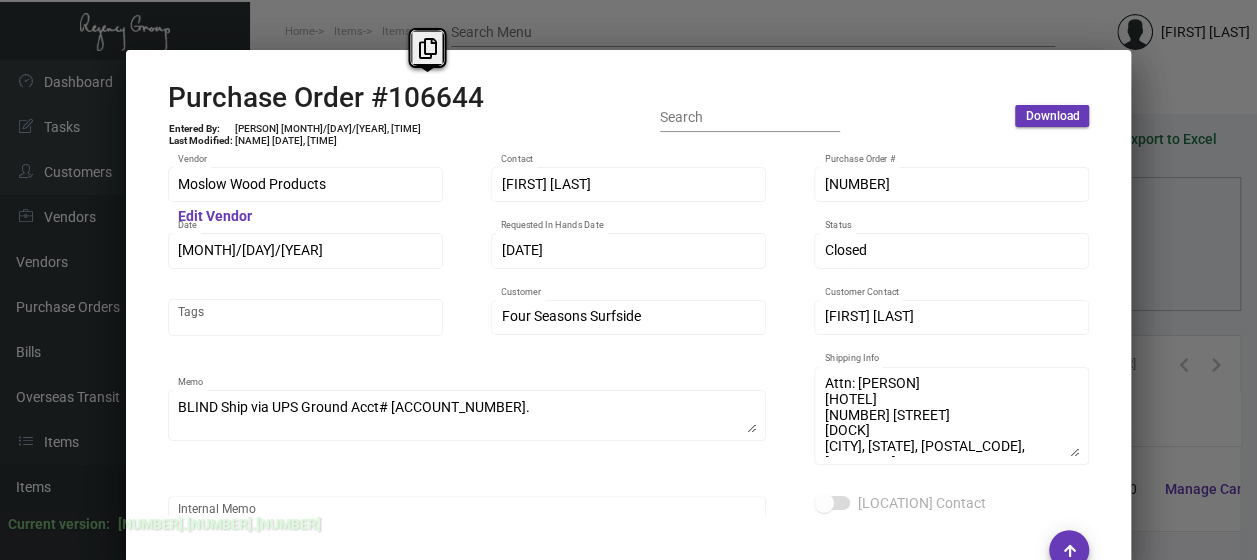 drag, startPoint x: 486, startPoint y: 96, endPoint x: 384, endPoint y: 100, distance: 102.0784 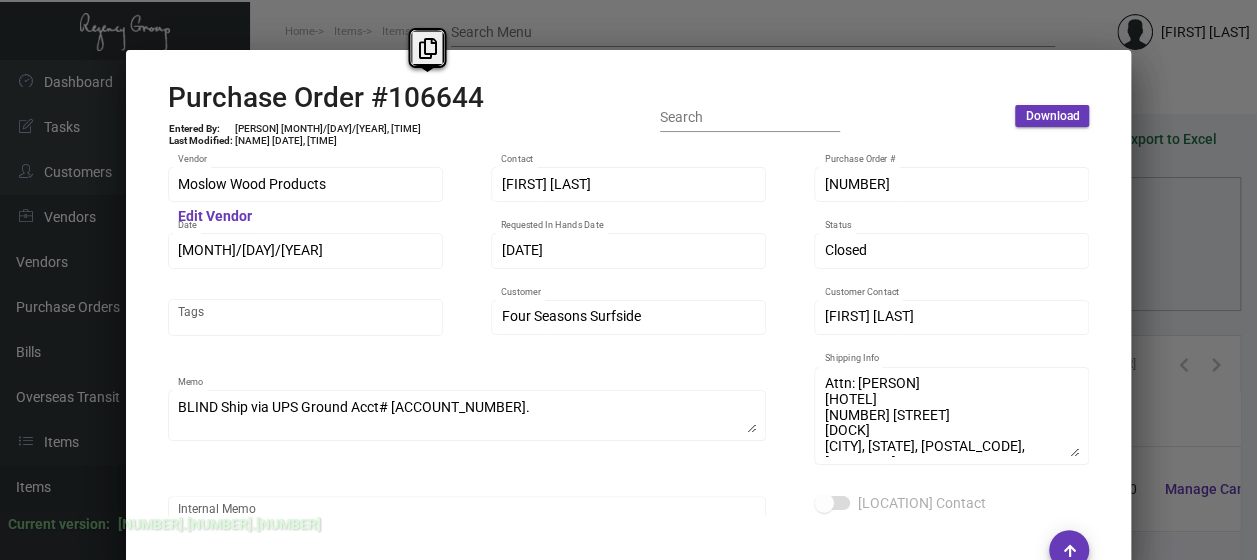 copy on "[NUMBER]" 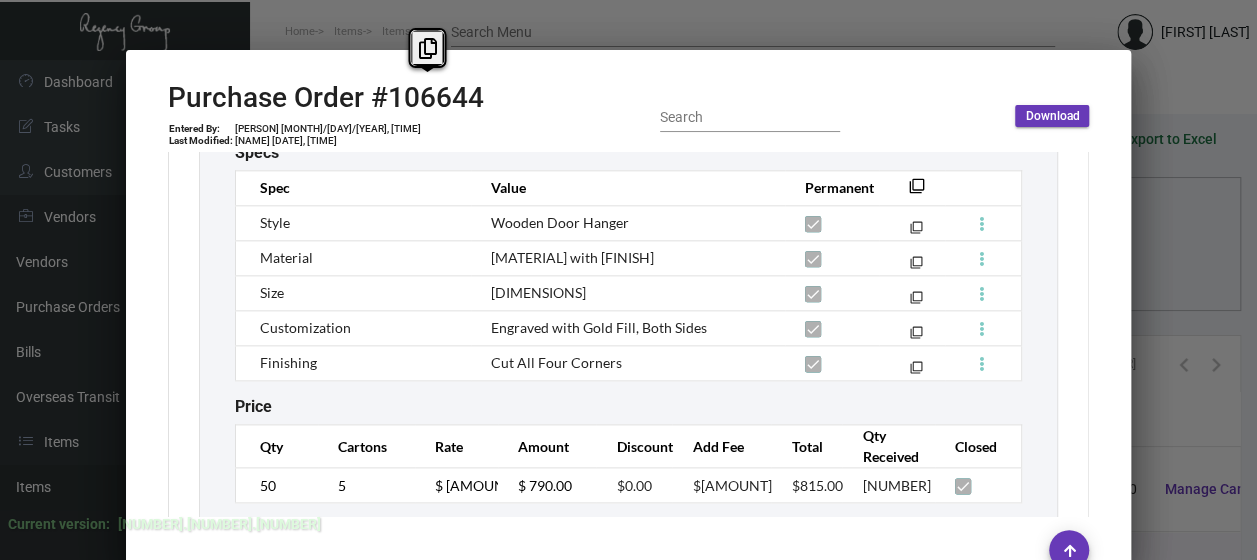 scroll, scrollTop: 1271, scrollLeft: 0, axis: vertical 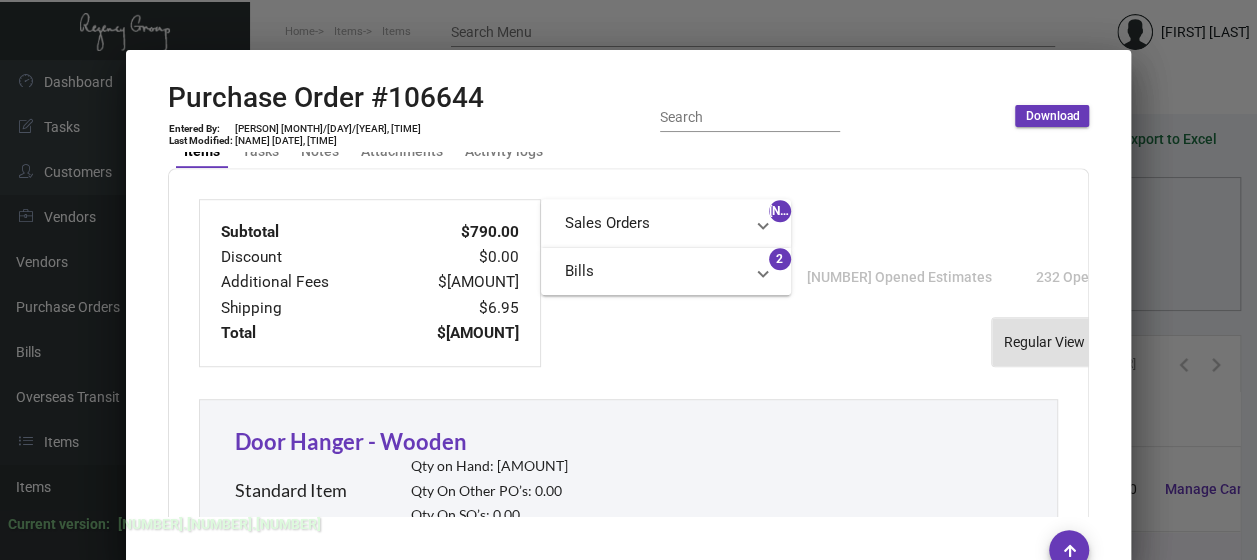 click on "Sales Orders" at bounding box center (654, 223) 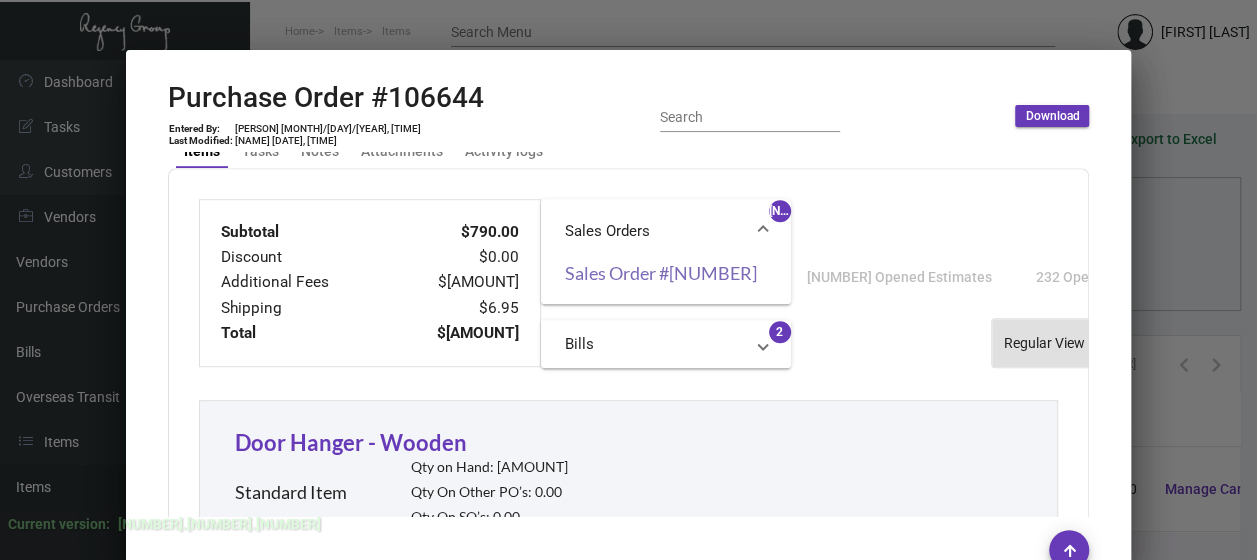 click on "Sales Order #[NUMBER]" at bounding box center (666, 273) 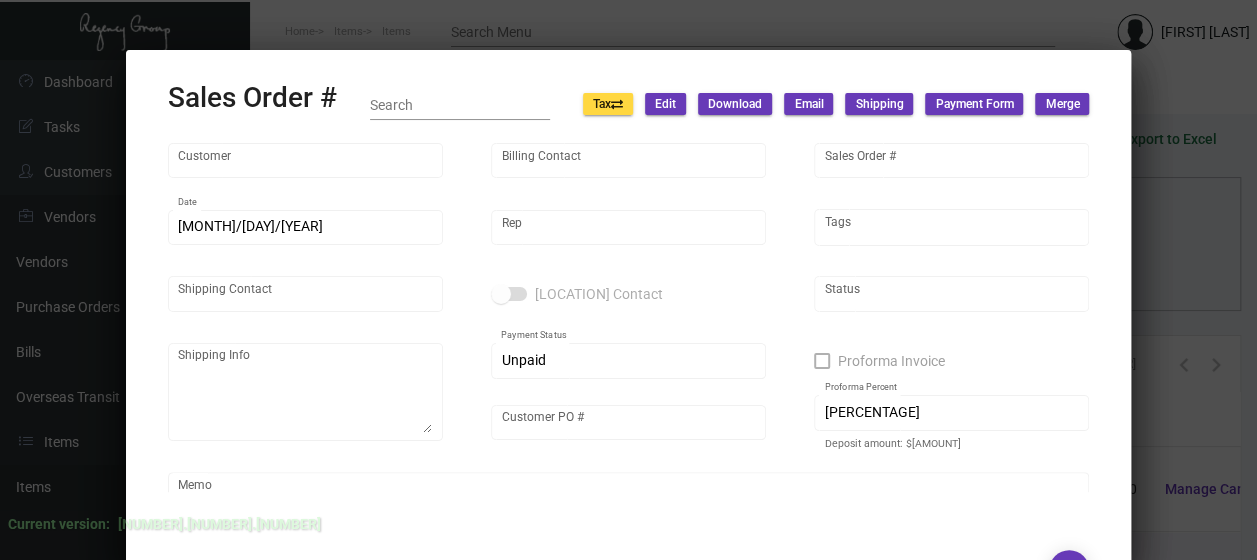 type on "Four Seasons Surfside" 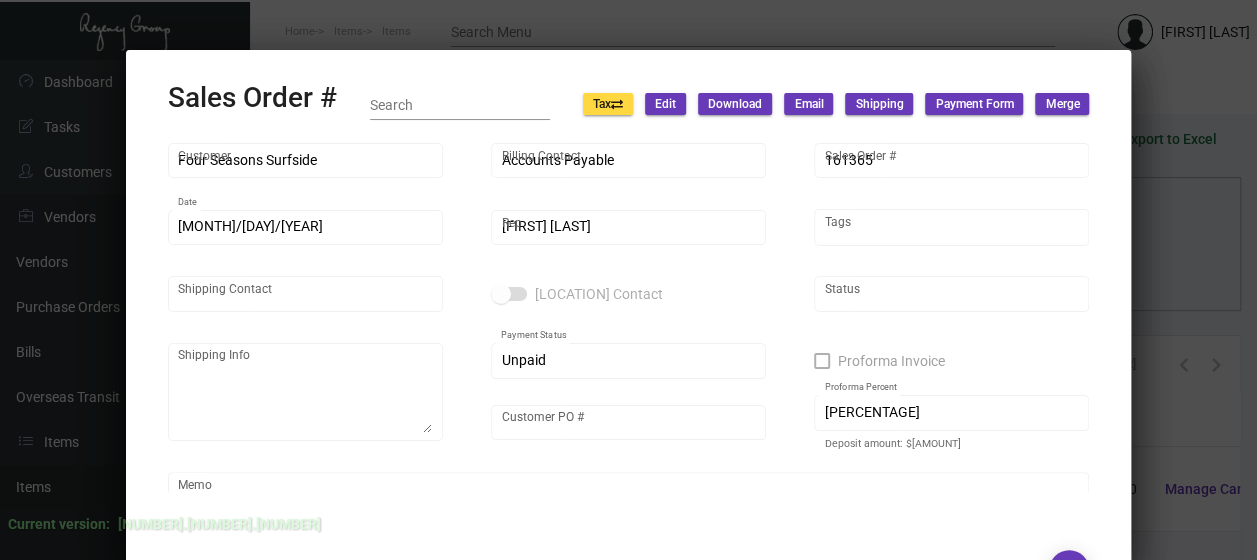 type on "[FIRST] [LAST]" 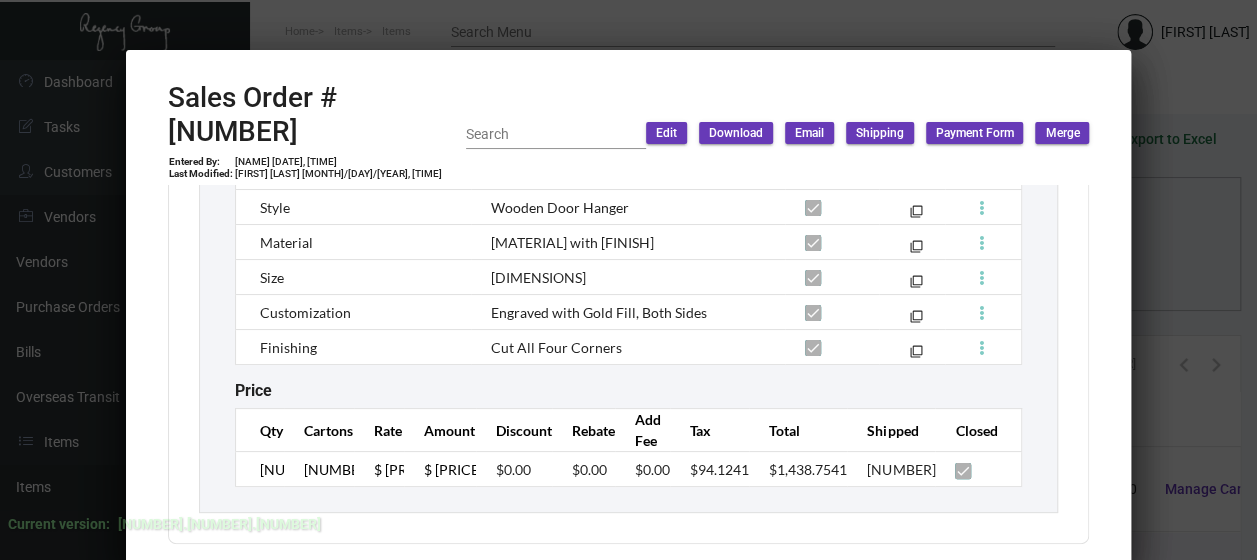 scroll, scrollTop: 1392, scrollLeft: 0, axis: vertical 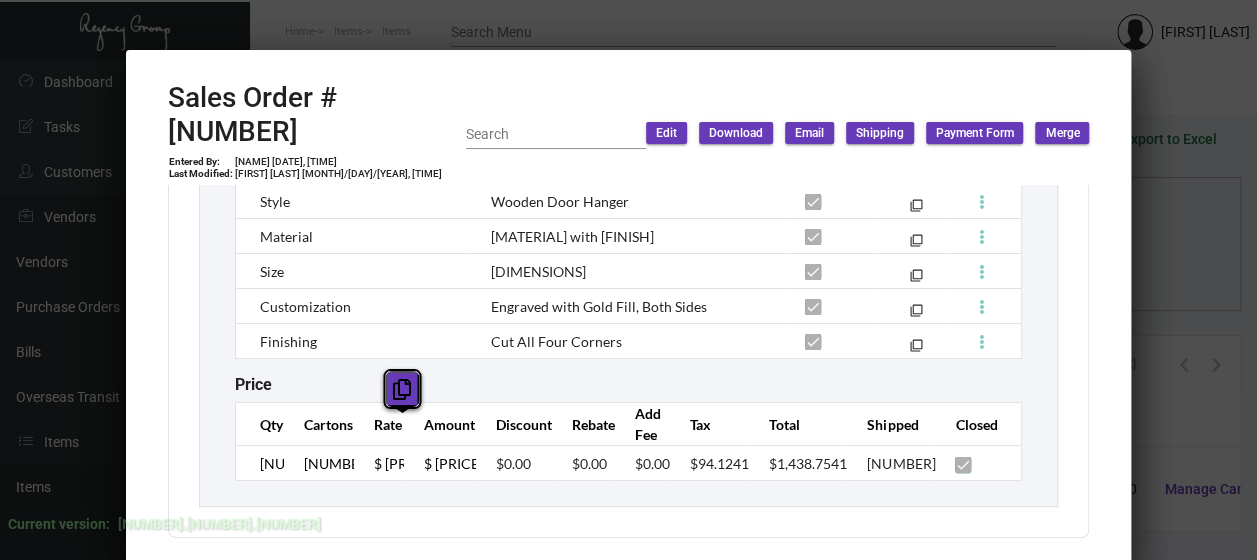 click at bounding box center (402, 389) 